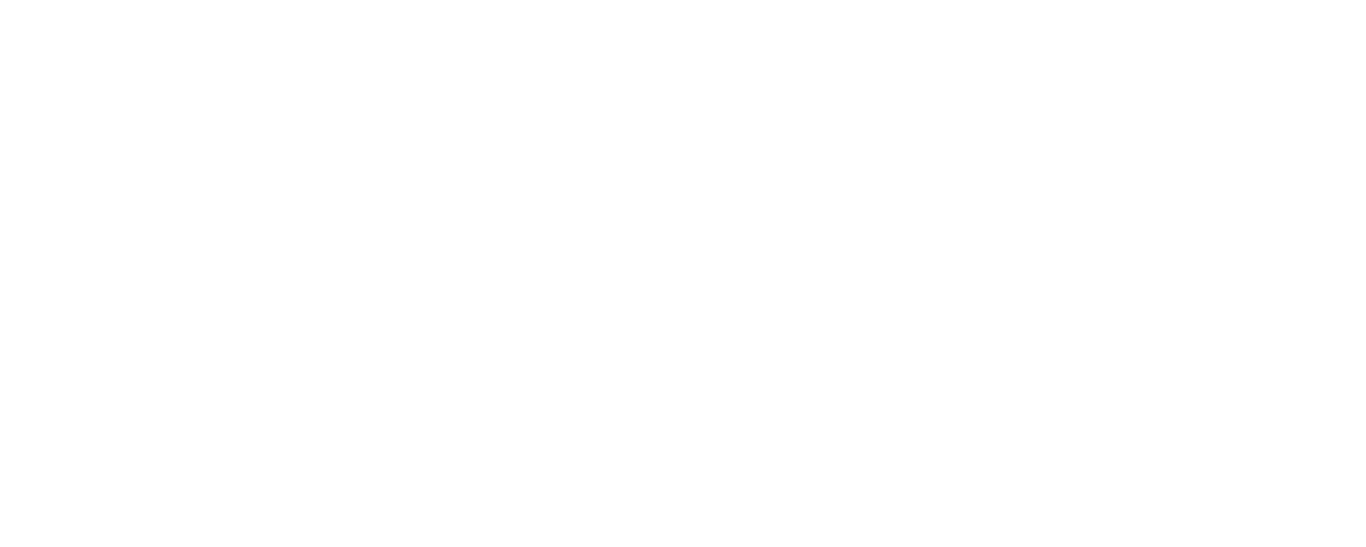 scroll, scrollTop: 0, scrollLeft: 0, axis: both 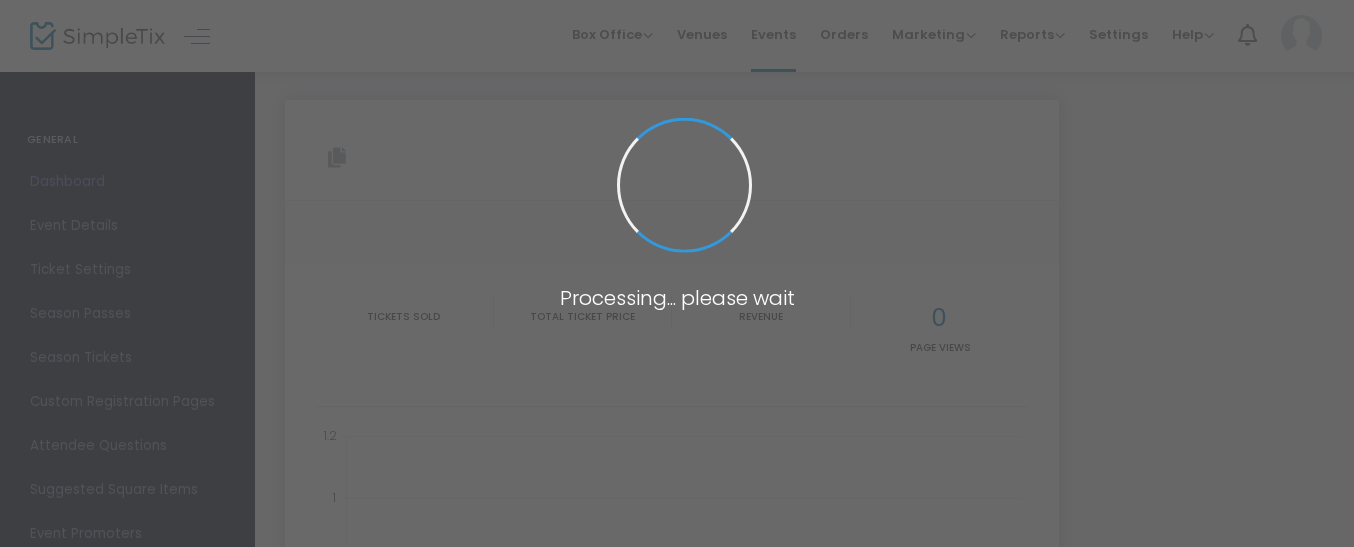 type on "[URL]" 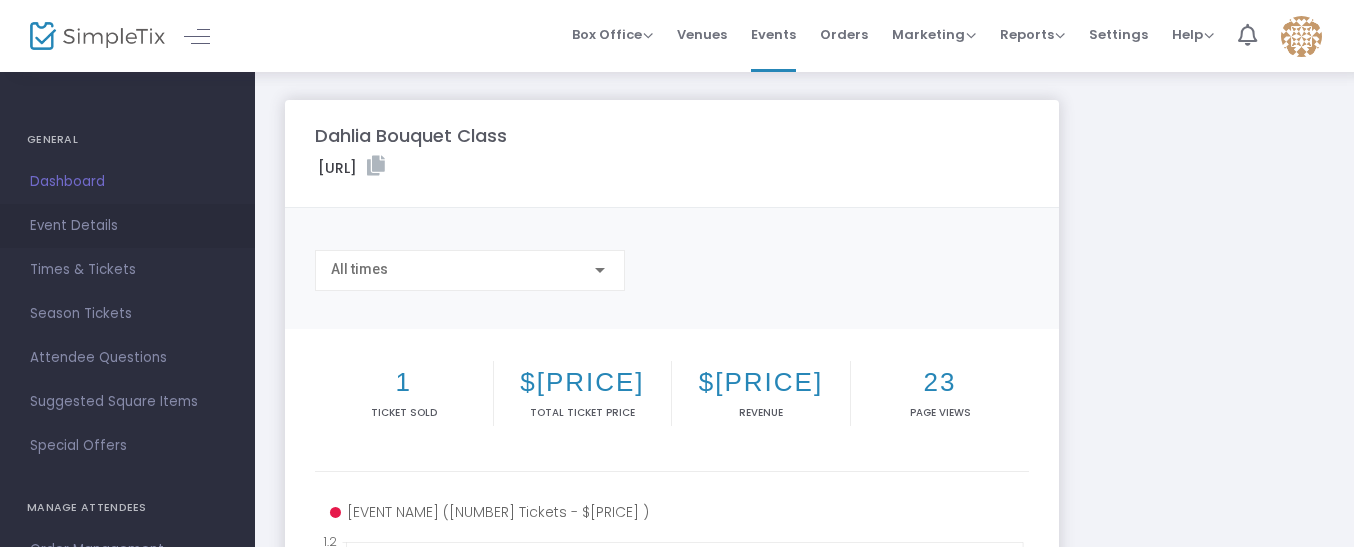 click on "Event Details" at bounding box center [127, 226] 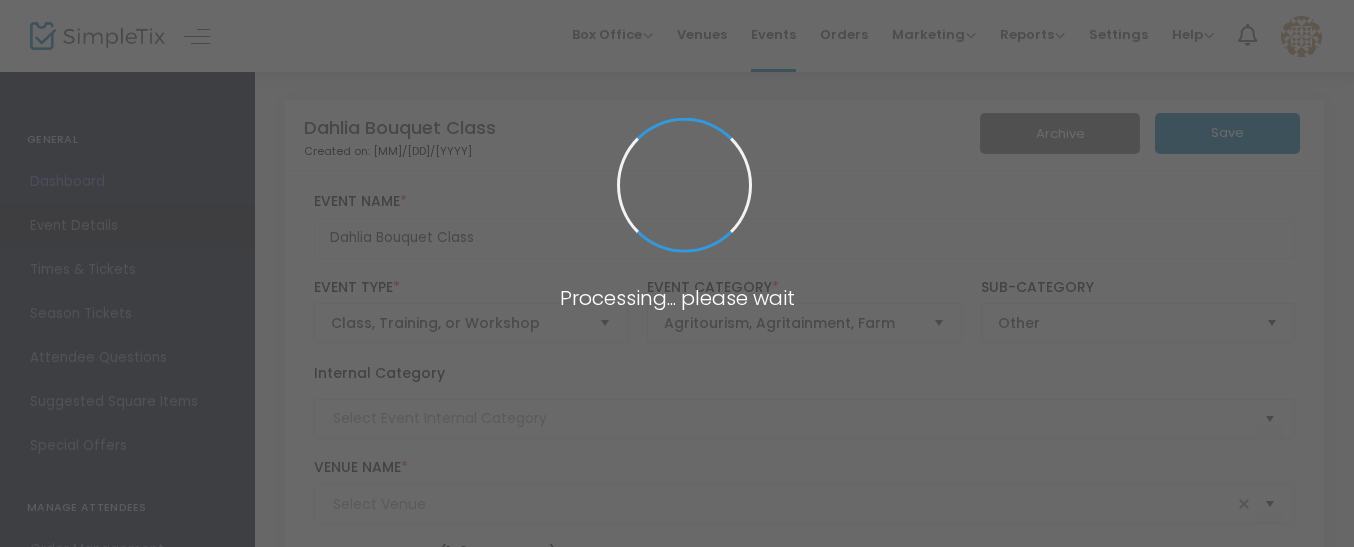 type on "[VENUE NAME]" 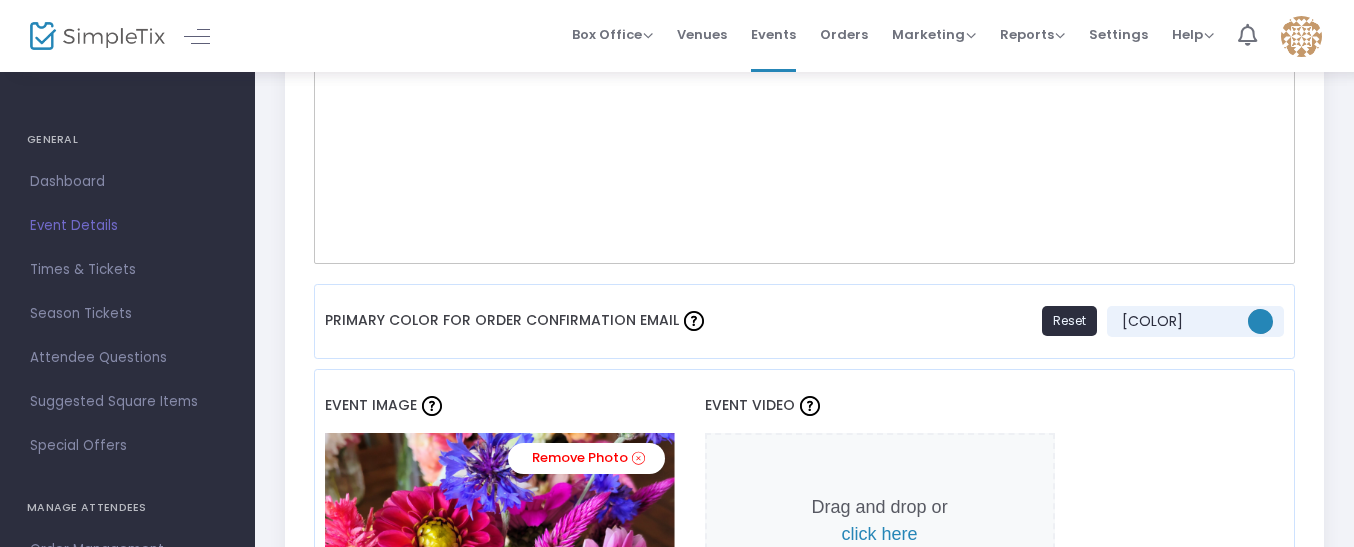 scroll, scrollTop: 1400, scrollLeft: 0, axis: vertical 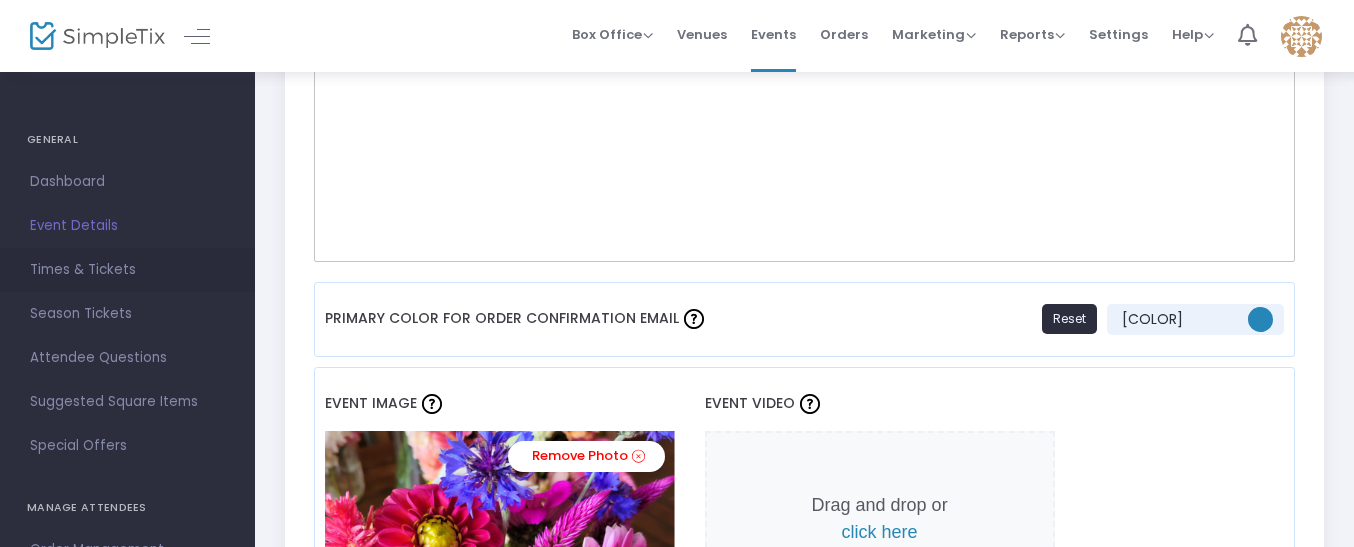 click on "Times & Tickets" at bounding box center [127, 270] 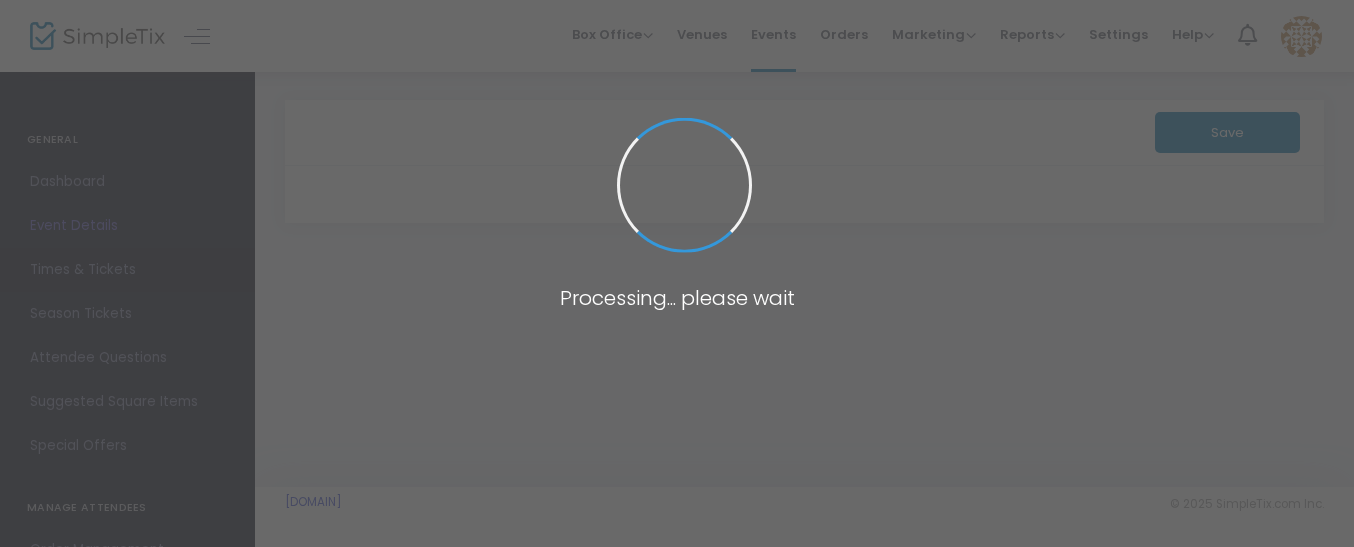 scroll, scrollTop: 0, scrollLeft: 0, axis: both 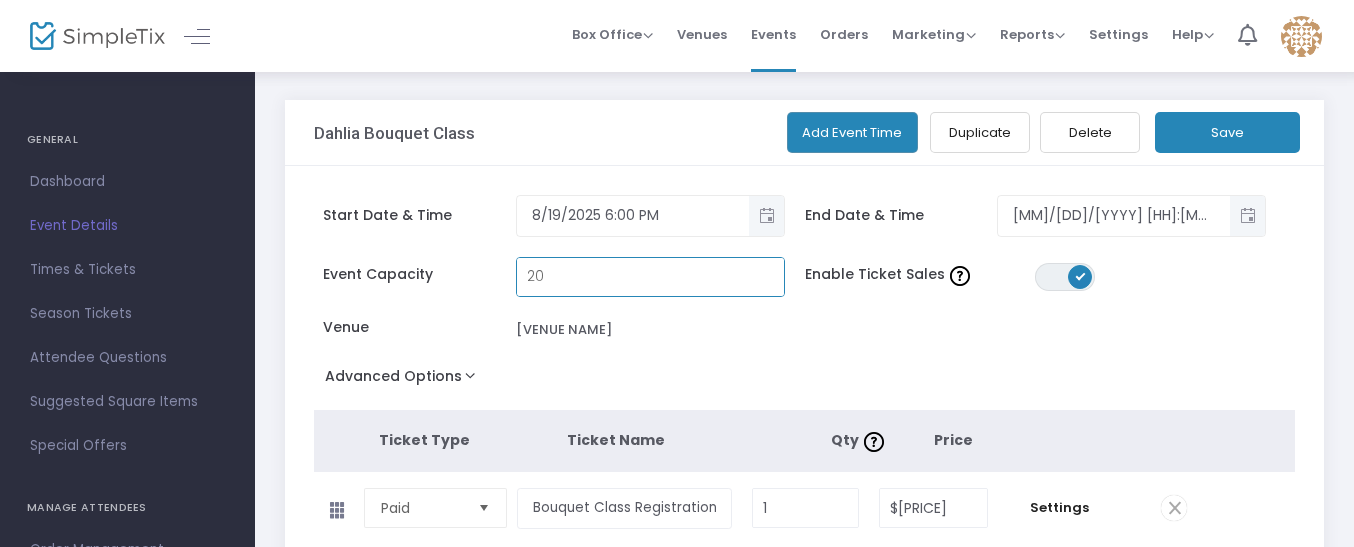 click on "20" at bounding box center (650, 277) 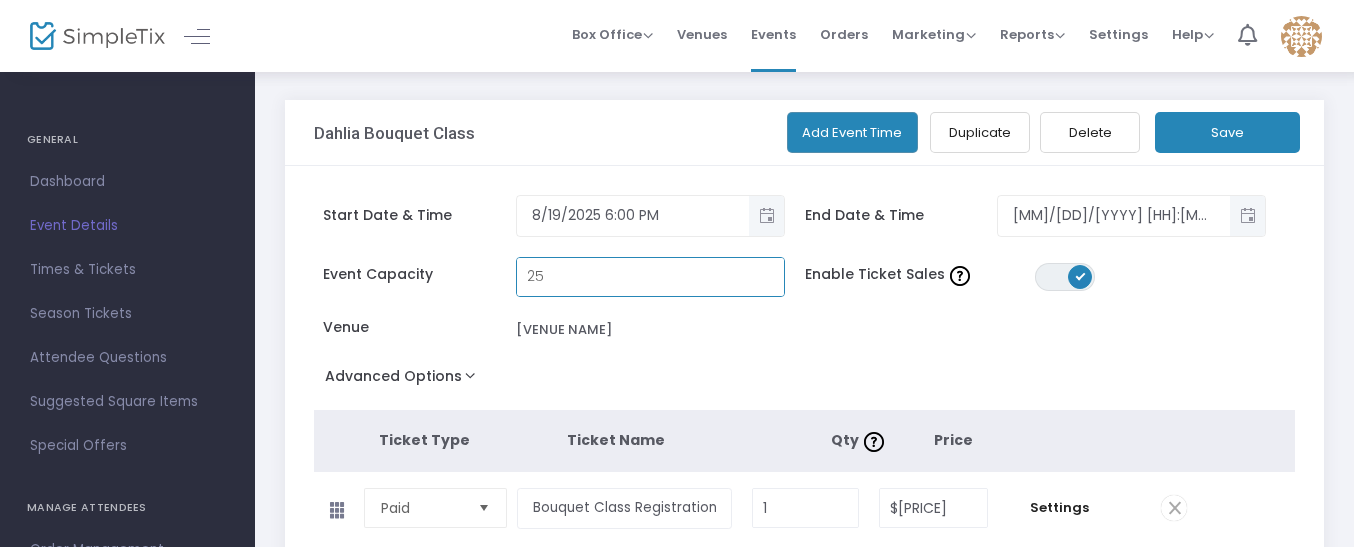 type on "25" 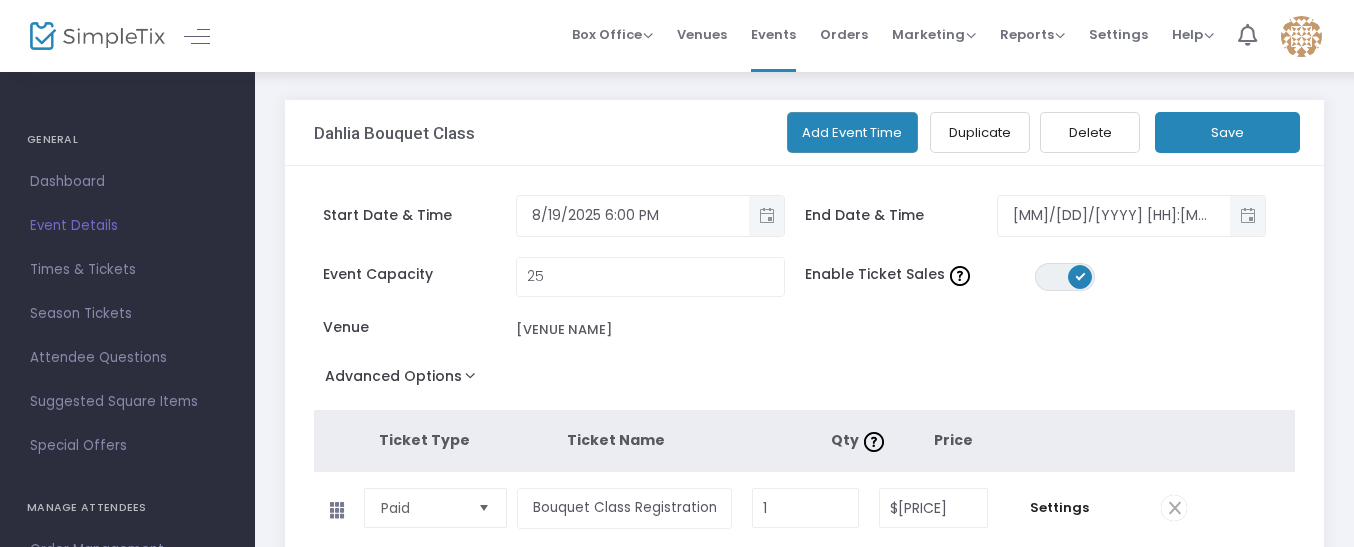 click on "Event Capacity [NUMBER] Enable Ticket Sales ON OFF Venue [VENUE NAME]" 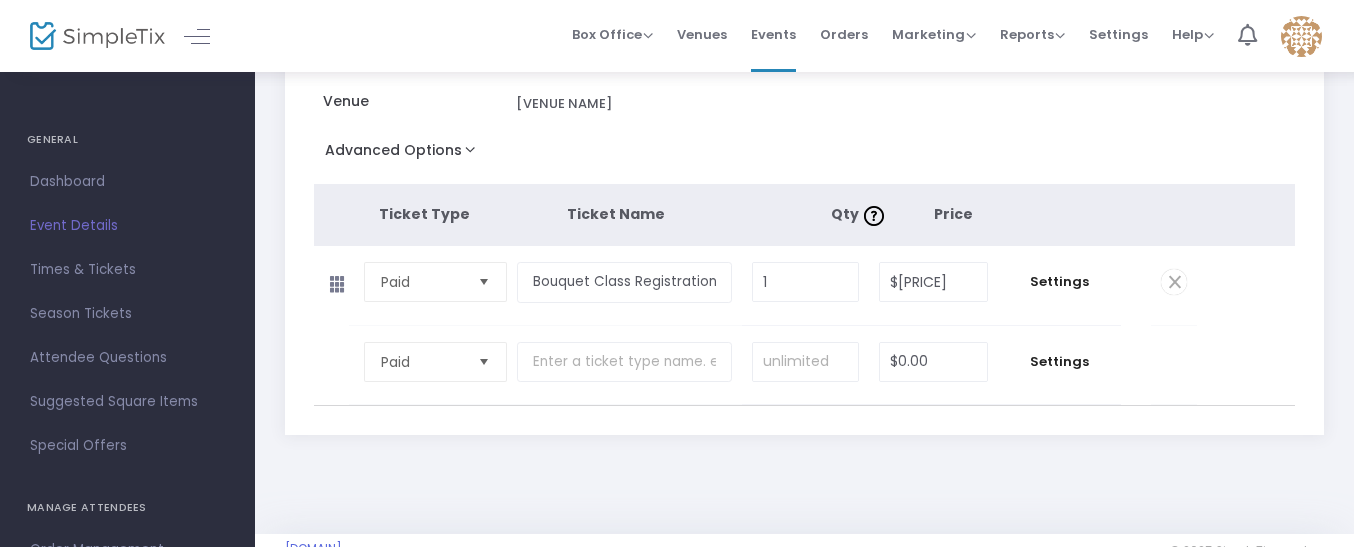 scroll, scrollTop: 273, scrollLeft: 0, axis: vertical 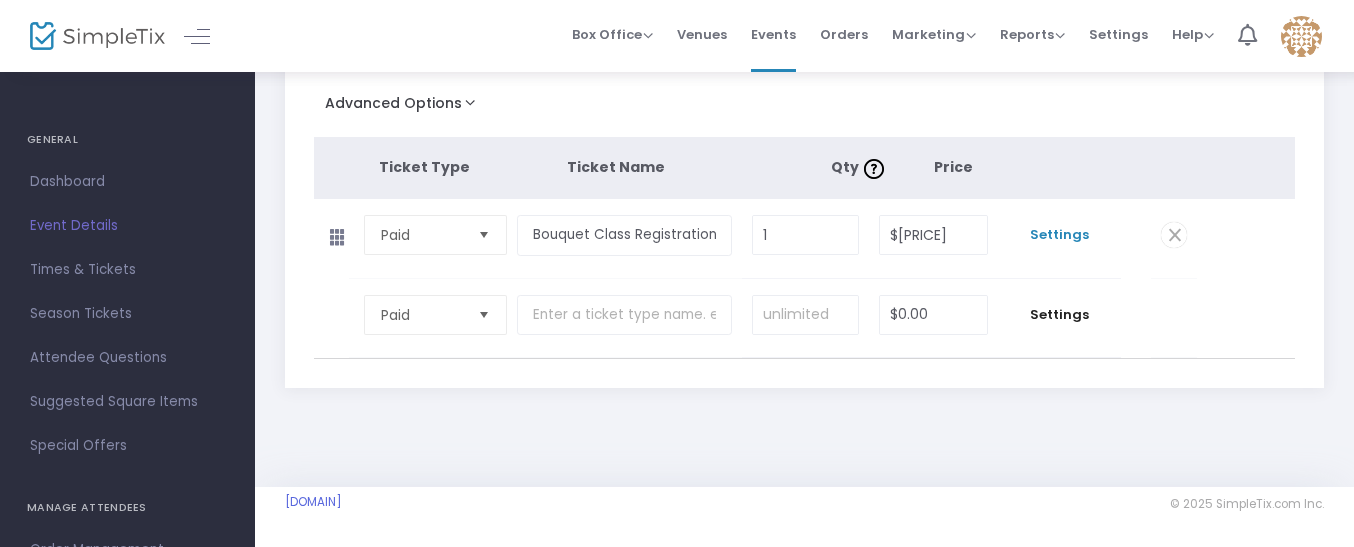 click on "Settings" at bounding box center [1059, 235] 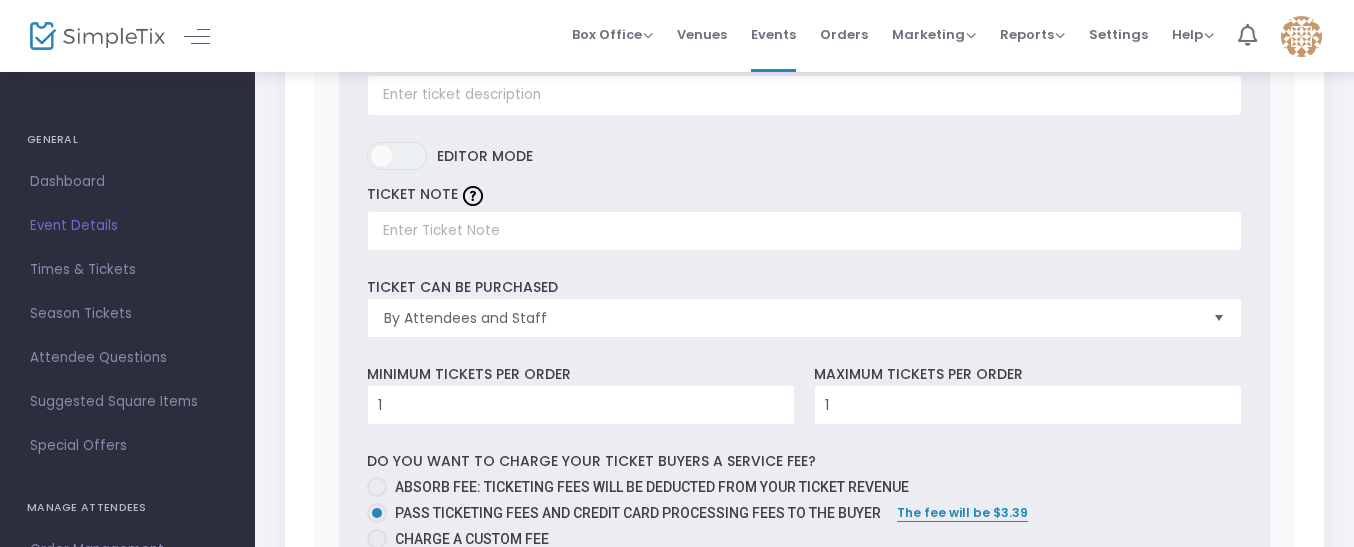 scroll, scrollTop: 773, scrollLeft: 0, axis: vertical 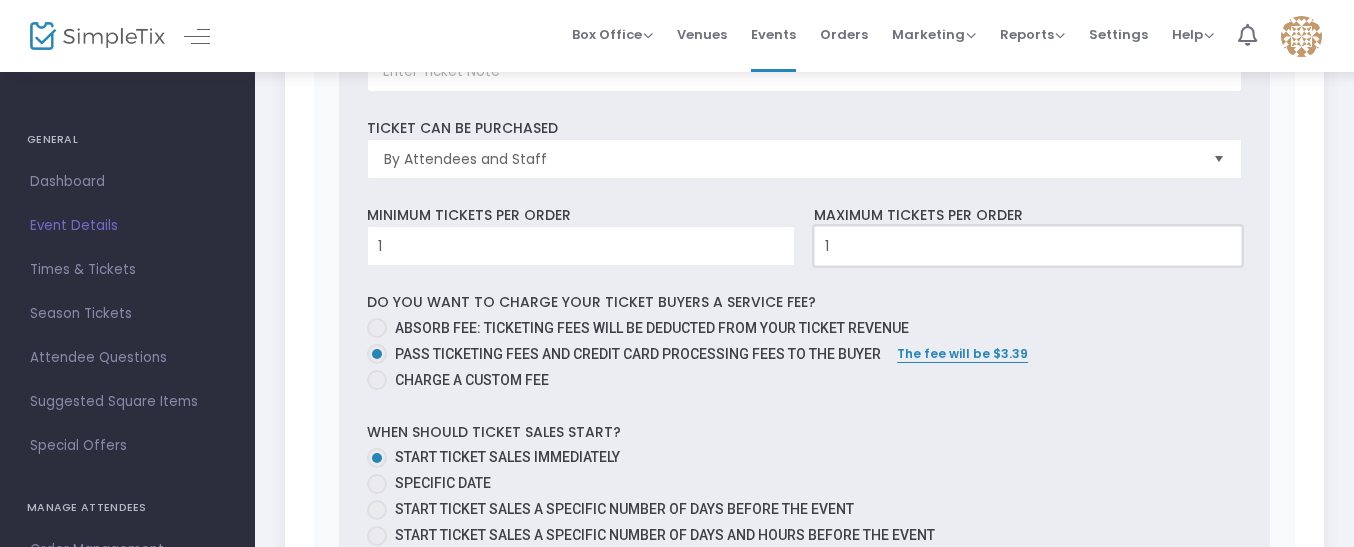 click on "1" at bounding box center (1028, 246) 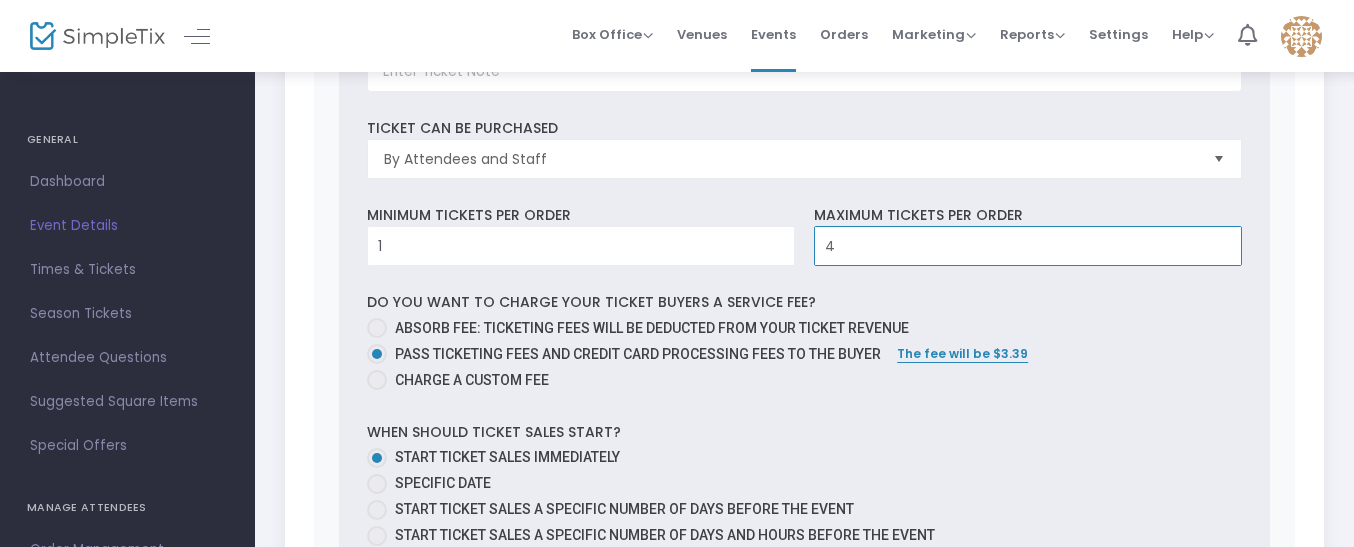 type on "1" 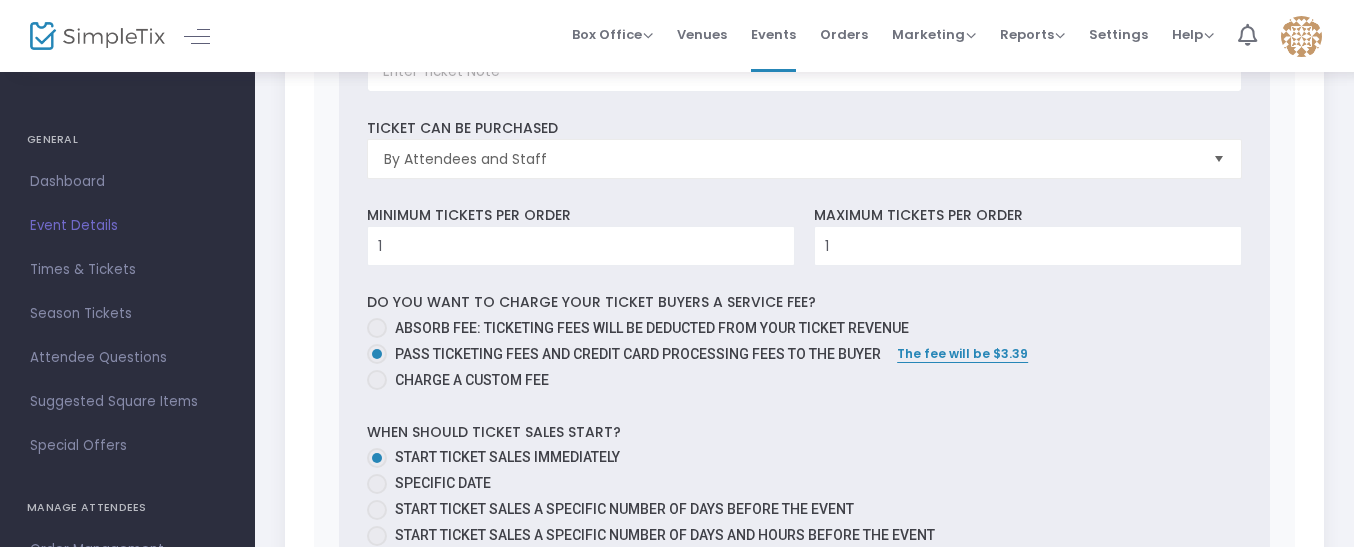 click on "1 Ticket sold (SKU #[NUMBER]) Ticket Description Required. ON OFF Editor mode TICKET NOTE Ticket can be purchased By Attendees and Staff Minimum tickets per order [NUMBER] Value should be between 0 to 1000.. Maximum tickets per order [NUMBER] Value should not be less than Min Tickets and not exceed than 1000. Do you want to charge your ticket buyers a service fee? Absorb fee: Ticketing fees will be deducted from your ticket revenue Pass ticketing fees and credit card processing fees to the buyer The fee will be $[PRICE] Charge a custom fee When should ticket sales start? Start ticket sales immediately Specific Date Start ticket sales a specific number of days before the event Start ticket sales a specific number of days and hours before the event When should ticket sales for this ticket type end? End online ticket sales at the start of the scheduled event End online ticket sales at the end of the scheduled event Specific Date [MM]/[DD]/[YYYY] Required. [HH]:[MM] [AM/PM] Required. [TIMEZONE]" at bounding box center [805, 422] 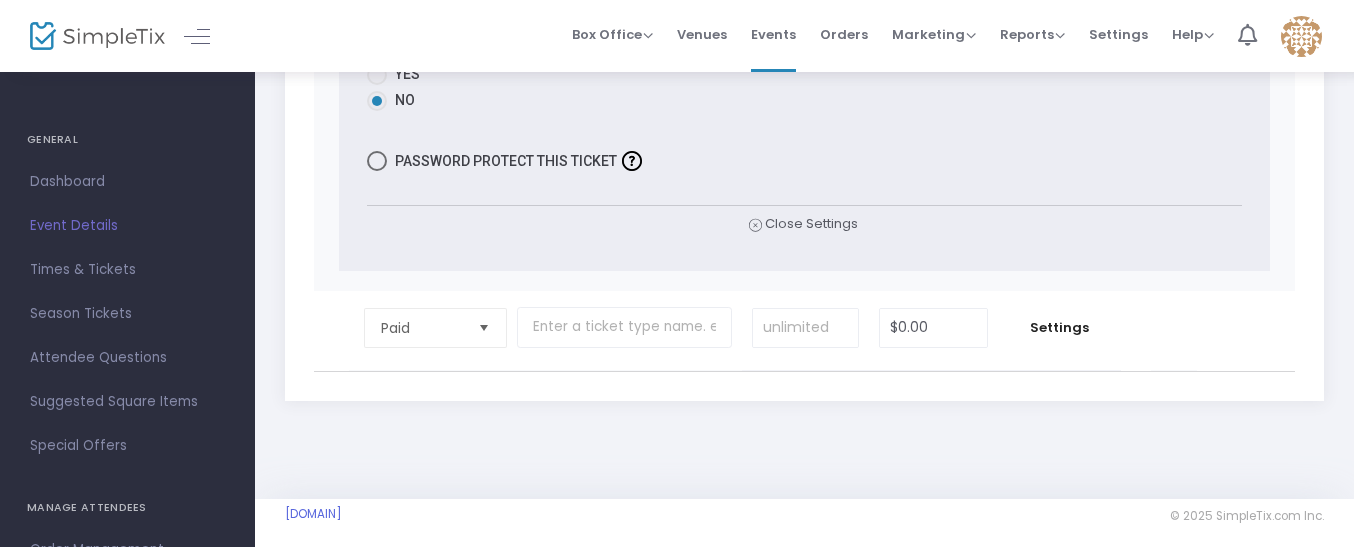 scroll, scrollTop: 1555, scrollLeft: 0, axis: vertical 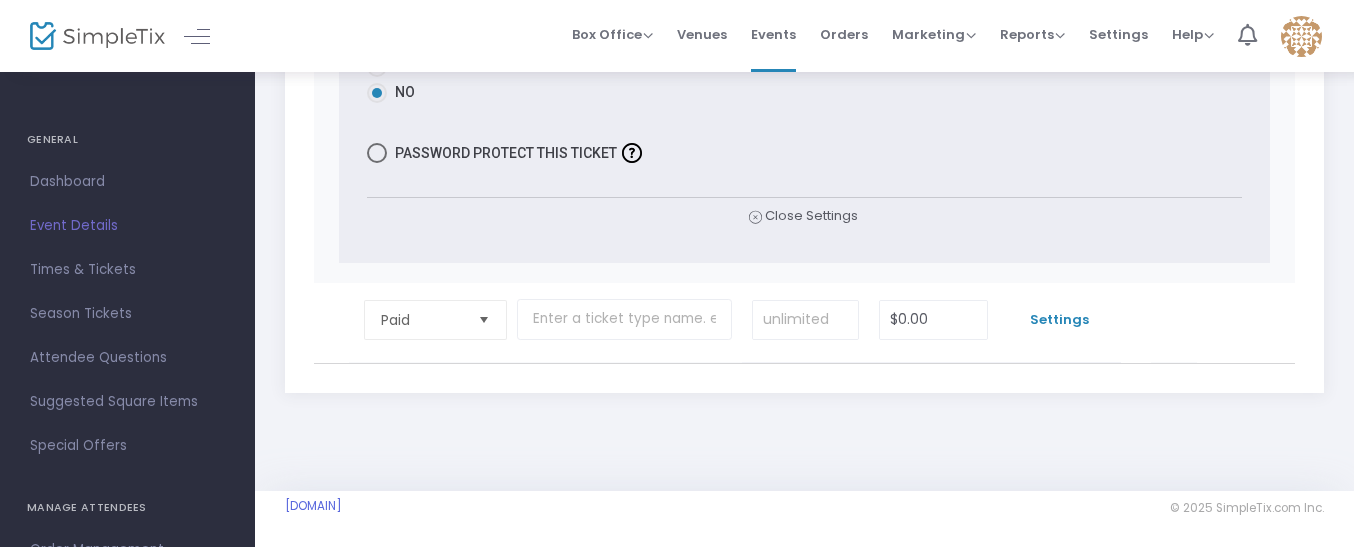 click on "Settings" at bounding box center (1059, 320) 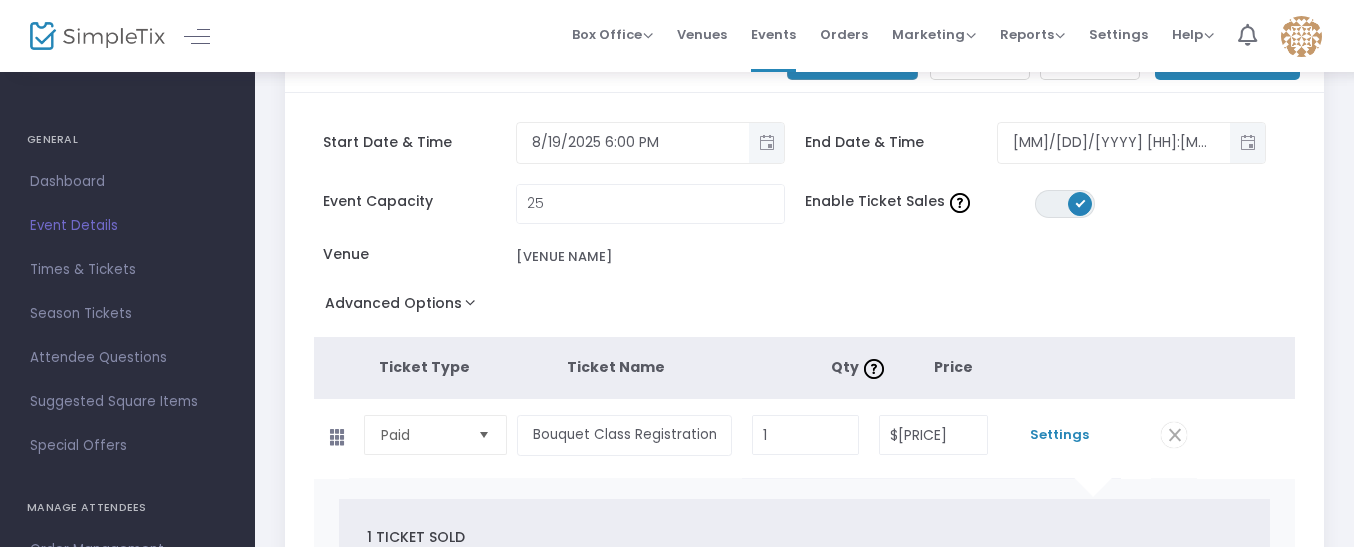 scroll, scrollTop: 0, scrollLeft: 0, axis: both 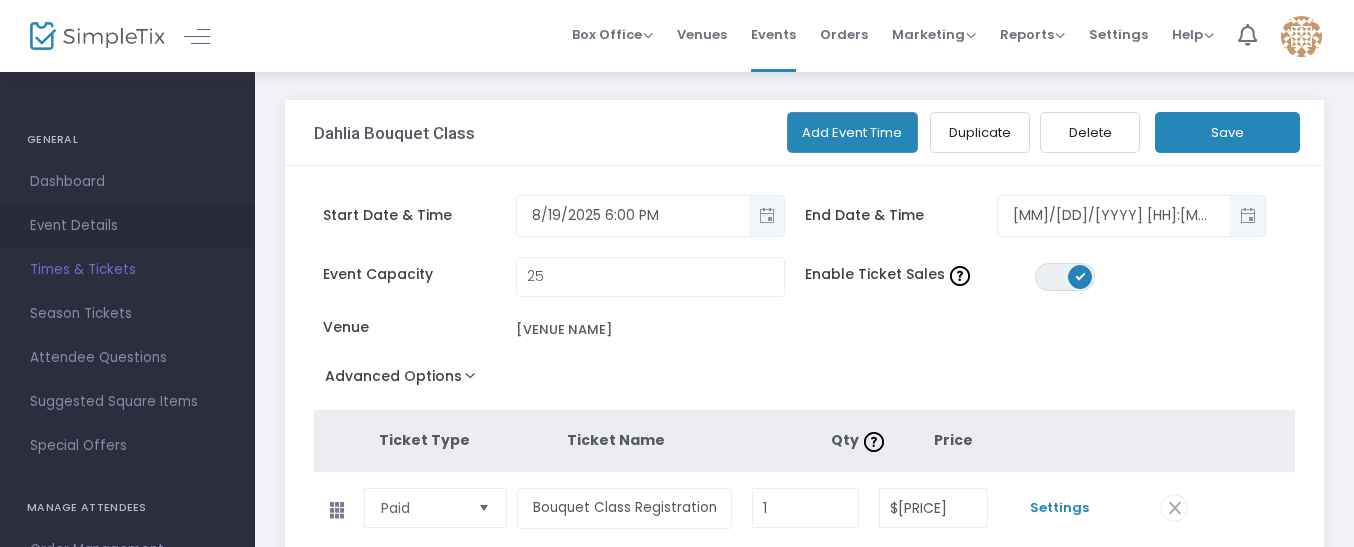 click on "Event Details" at bounding box center (127, 226) 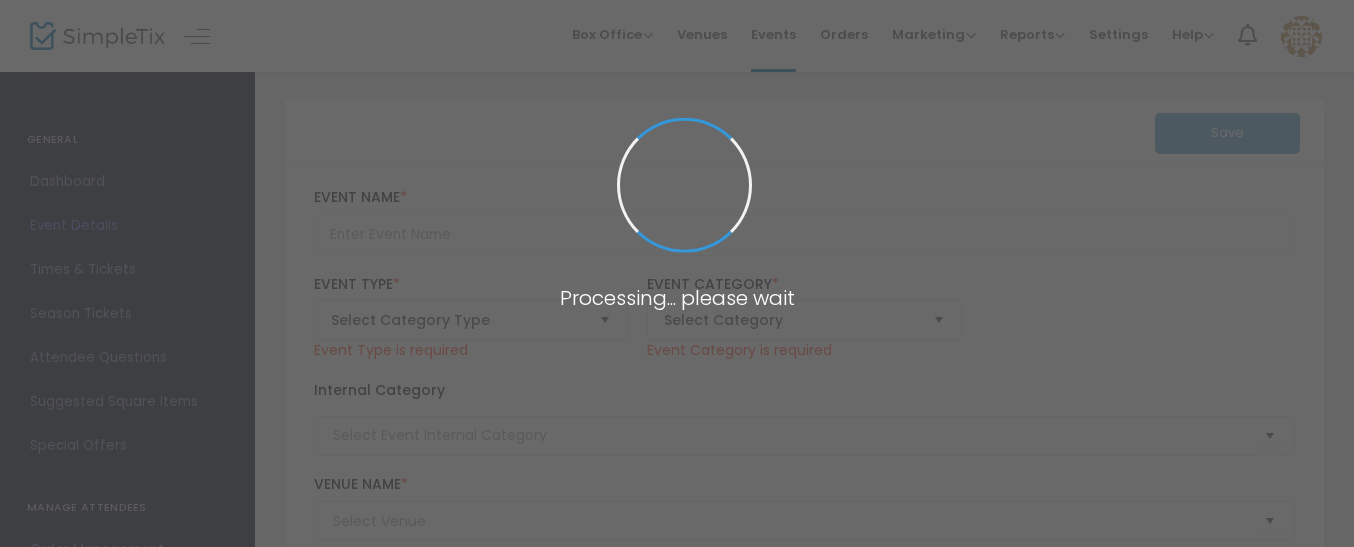 type on "Dahlia Bouquet Class" 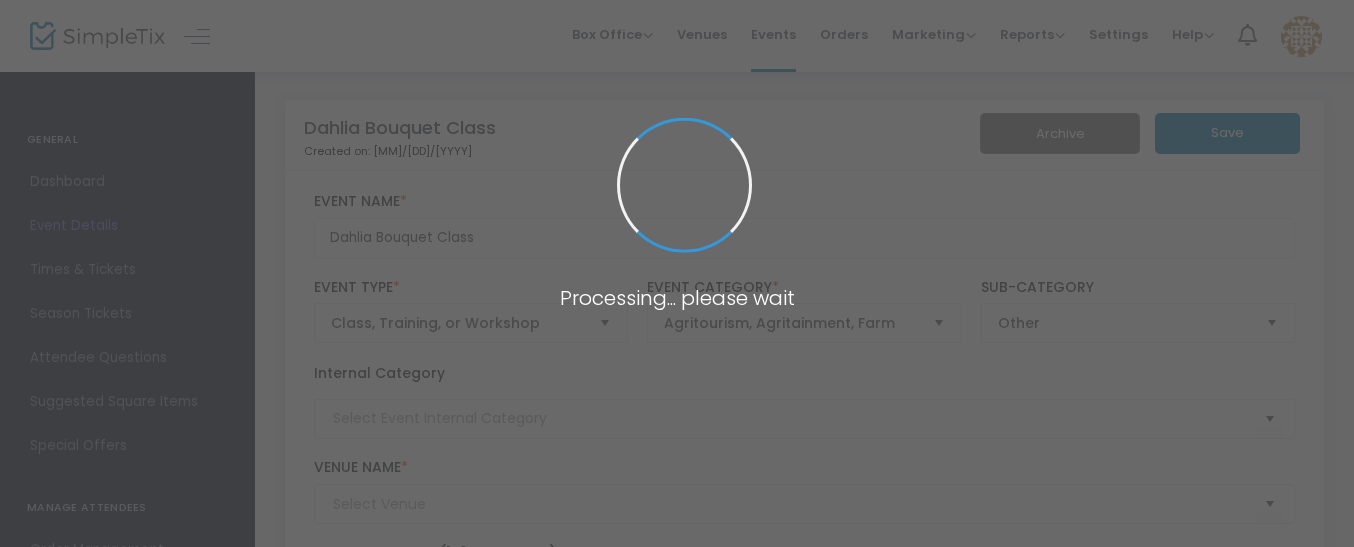 type on "[VENUE NAME]" 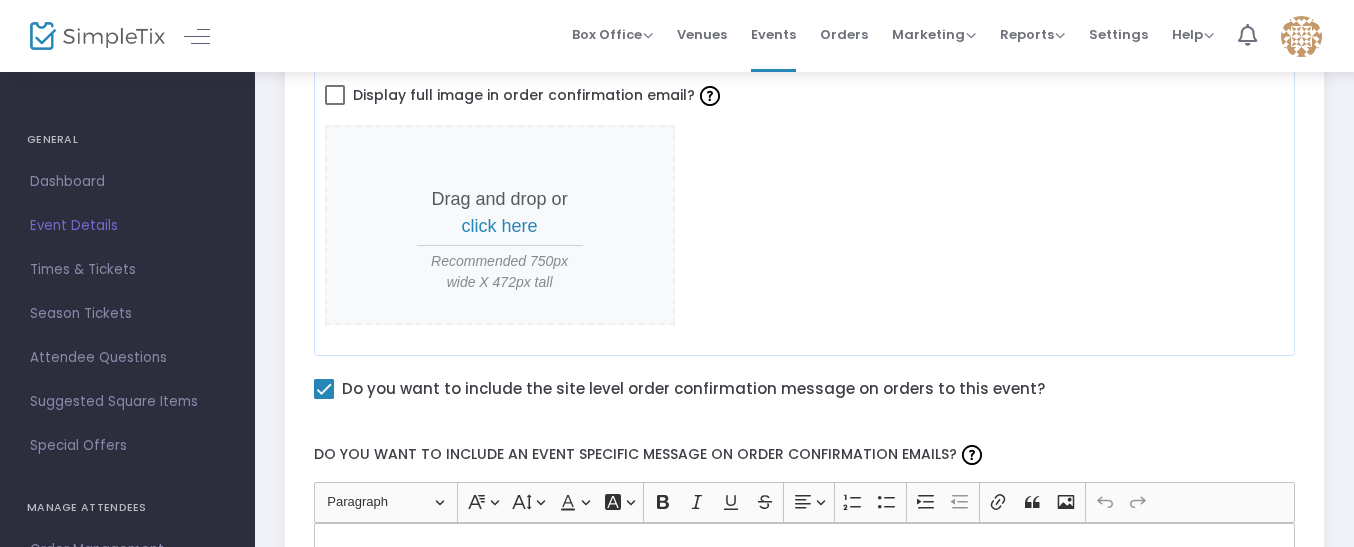 scroll, scrollTop: 1000, scrollLeft: 0, axis: vertical 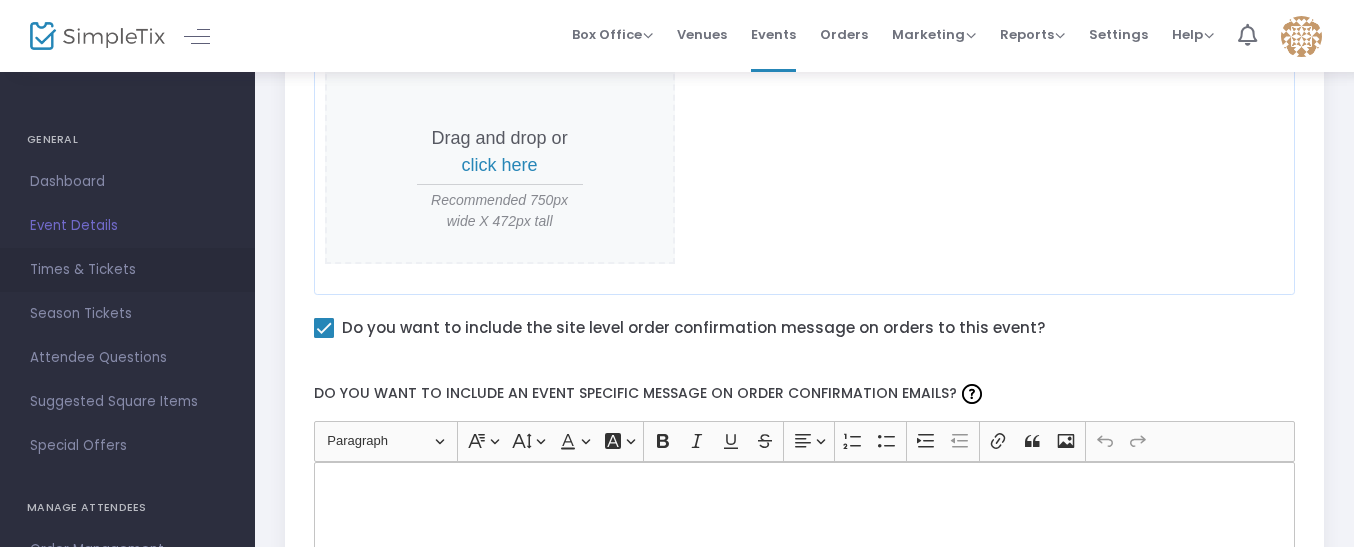 click on "Times & Tickets" at bounding box center (127, 270) 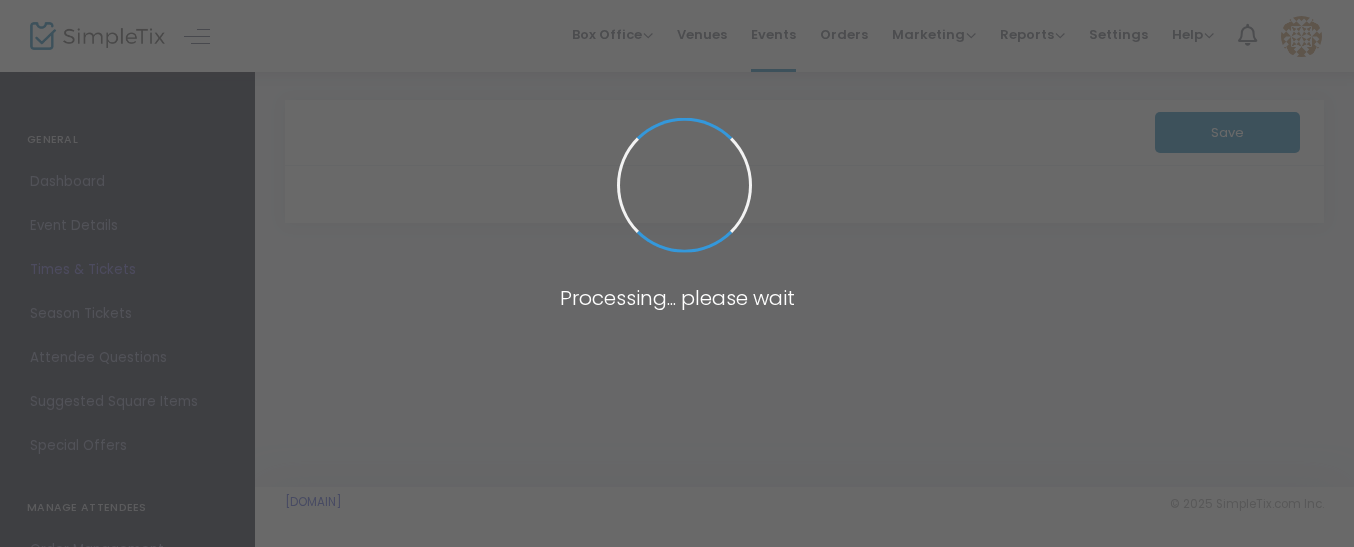 scroll, scrollTop: 0, scrollLeft: 0, axis: both 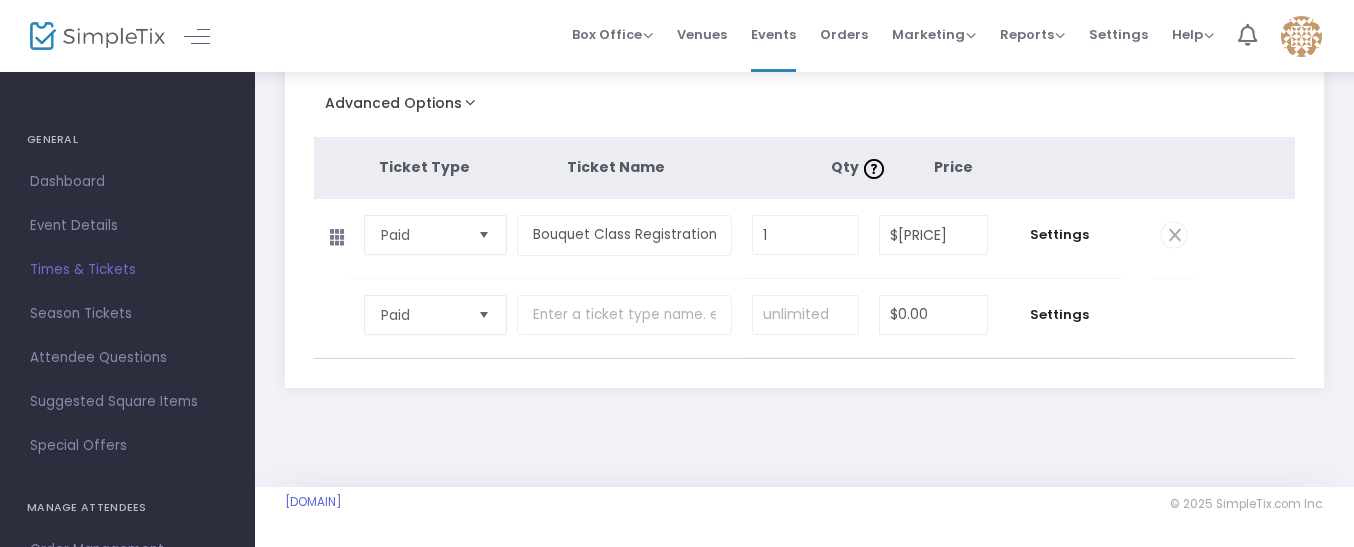 click on "Paid  Required.  $0.00 Settings" 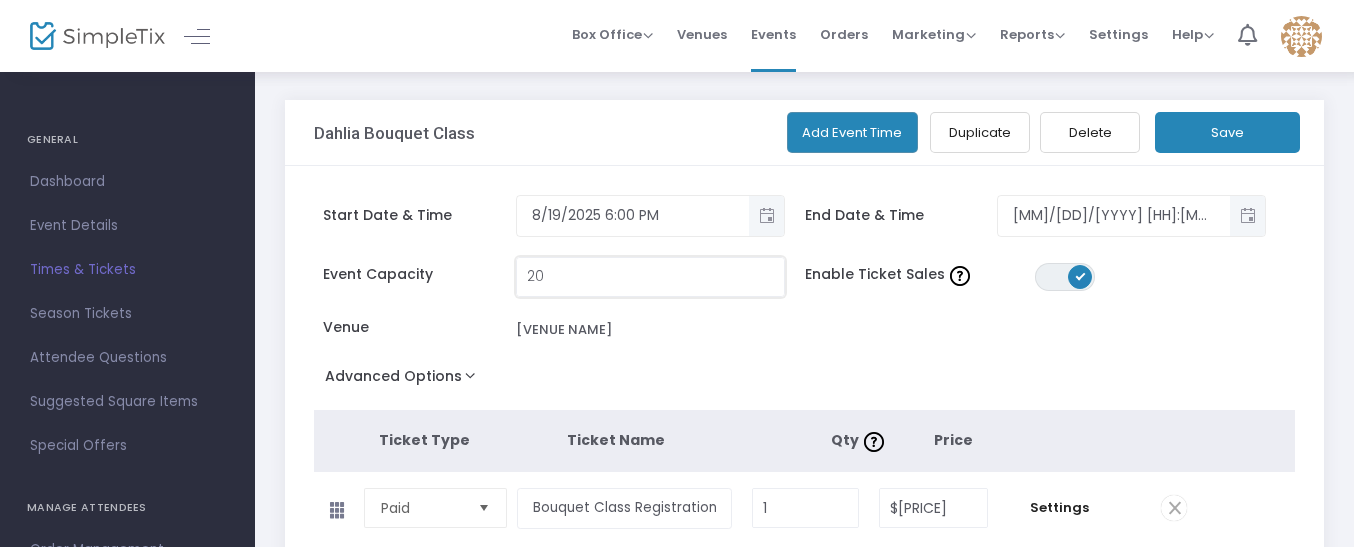 click on "20" at bounding box center [650, 277] 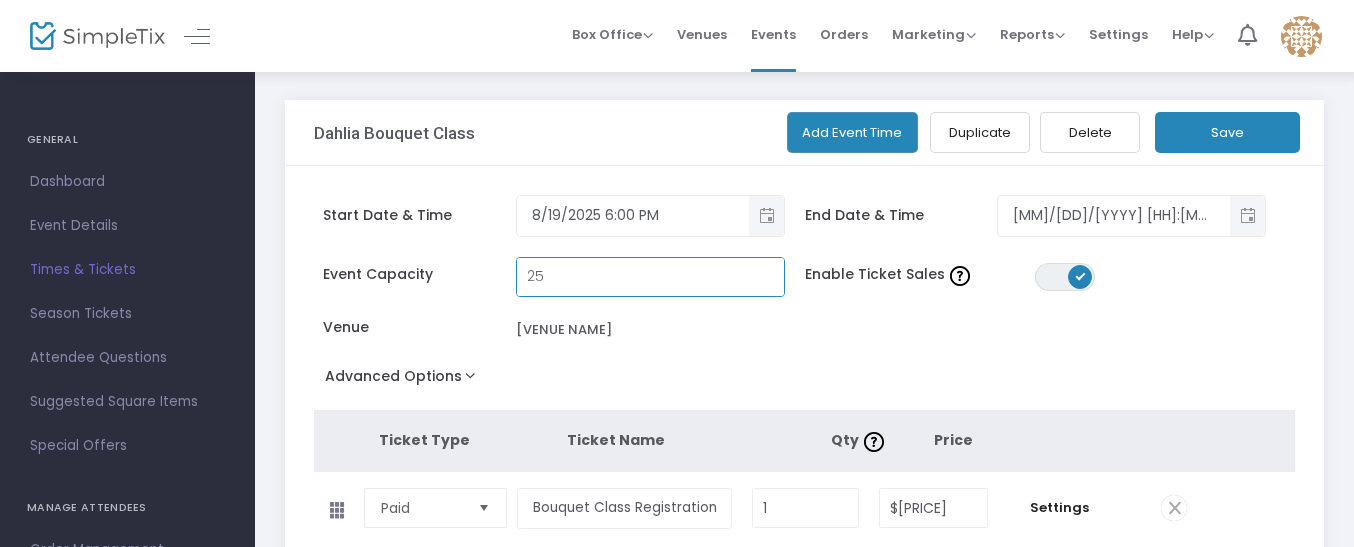 type on "25" 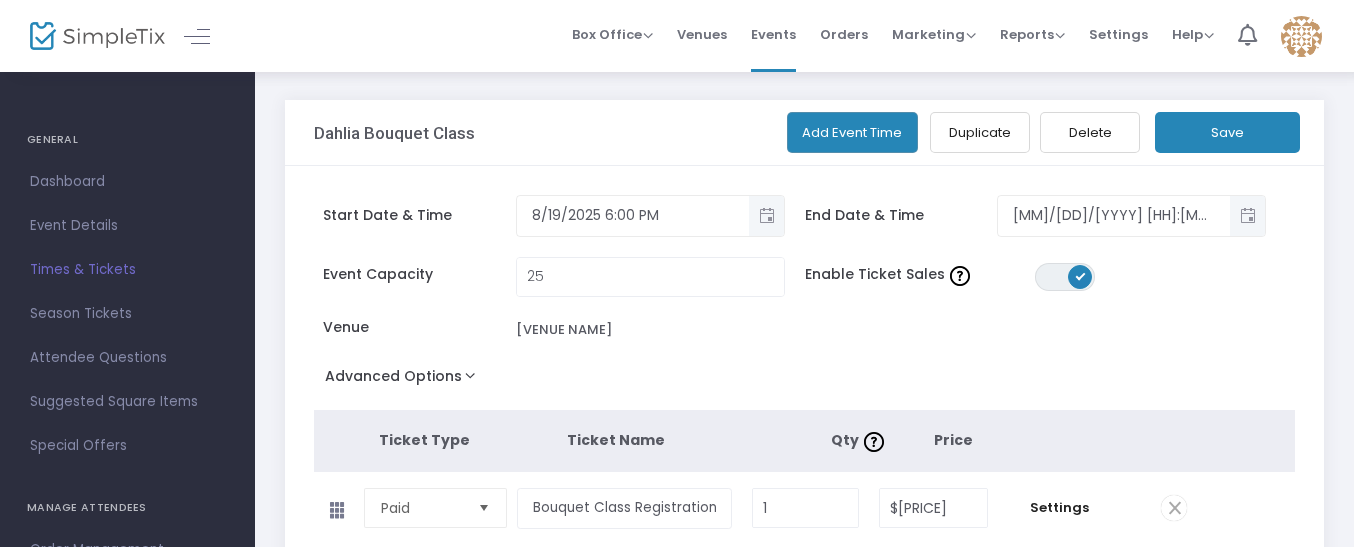 click on "Save" 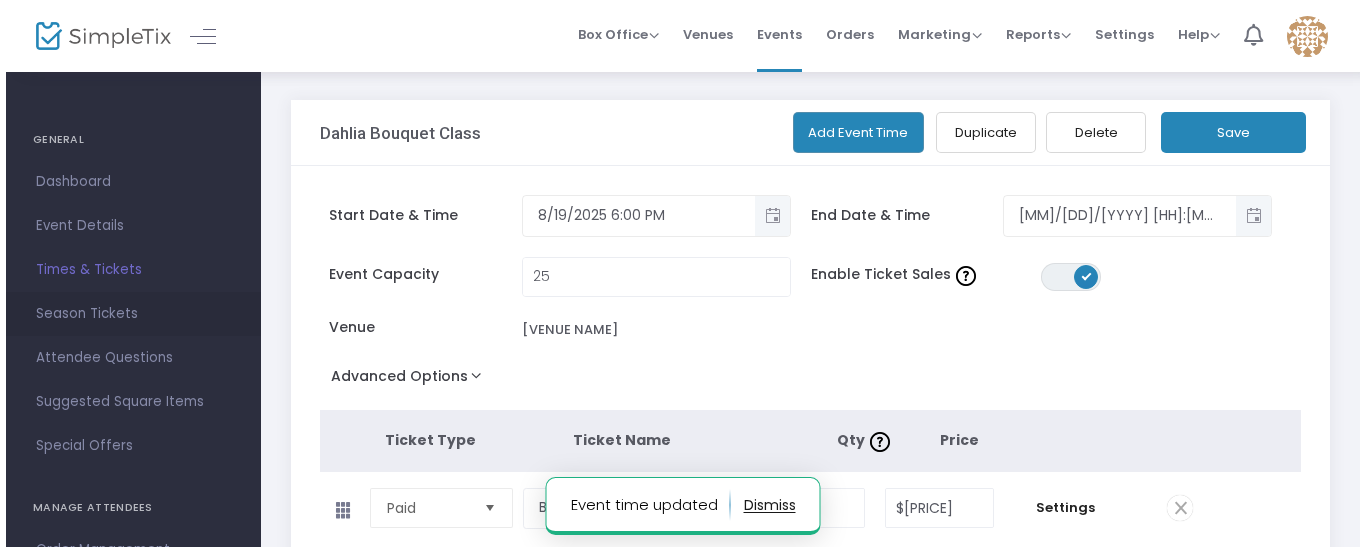 scroll, scrollTop: 100, scrollLeft: 0, axis: vertical 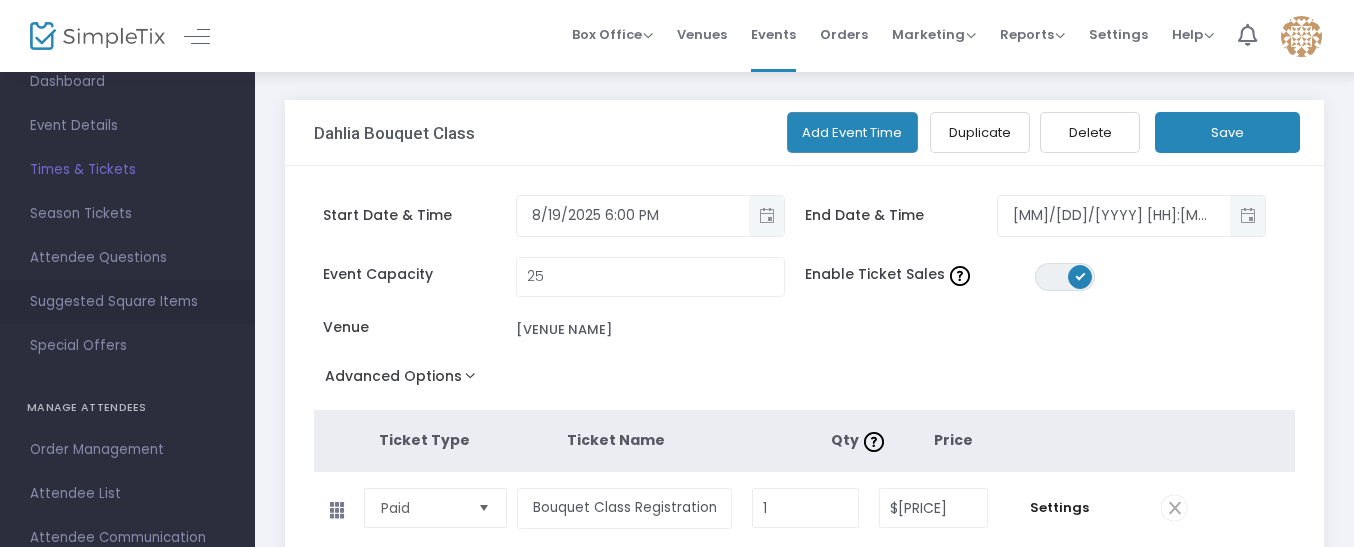 click on "Suggested Square Items" at bounding box center [127, 302] 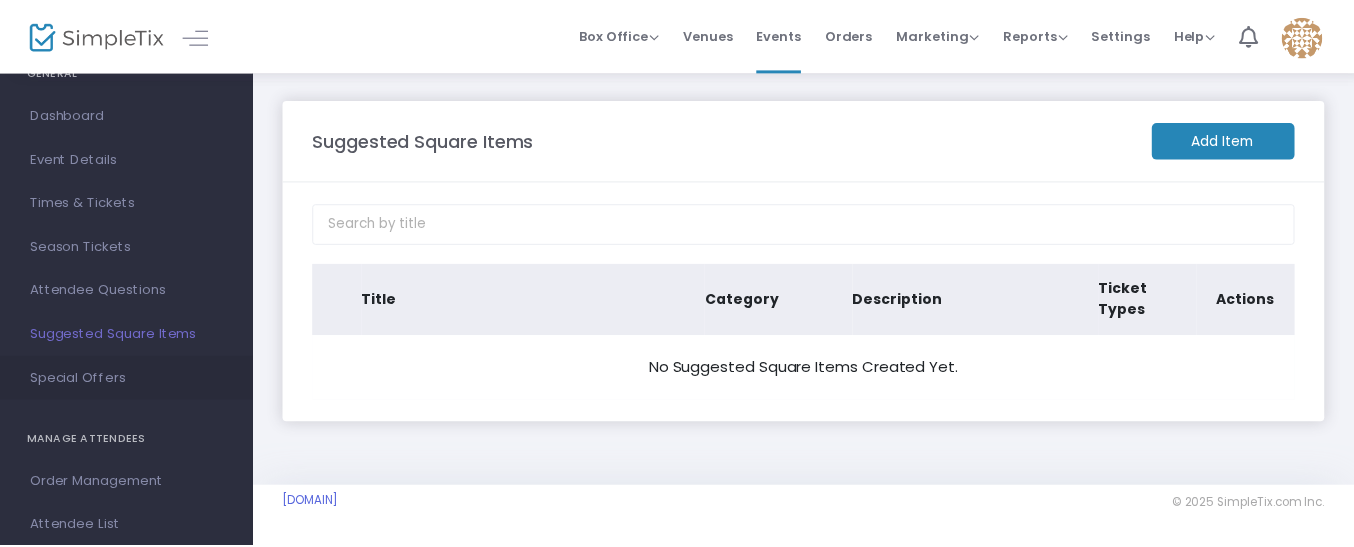 scroll, scrollTop: 0, scrollLeft: 0, axis: both 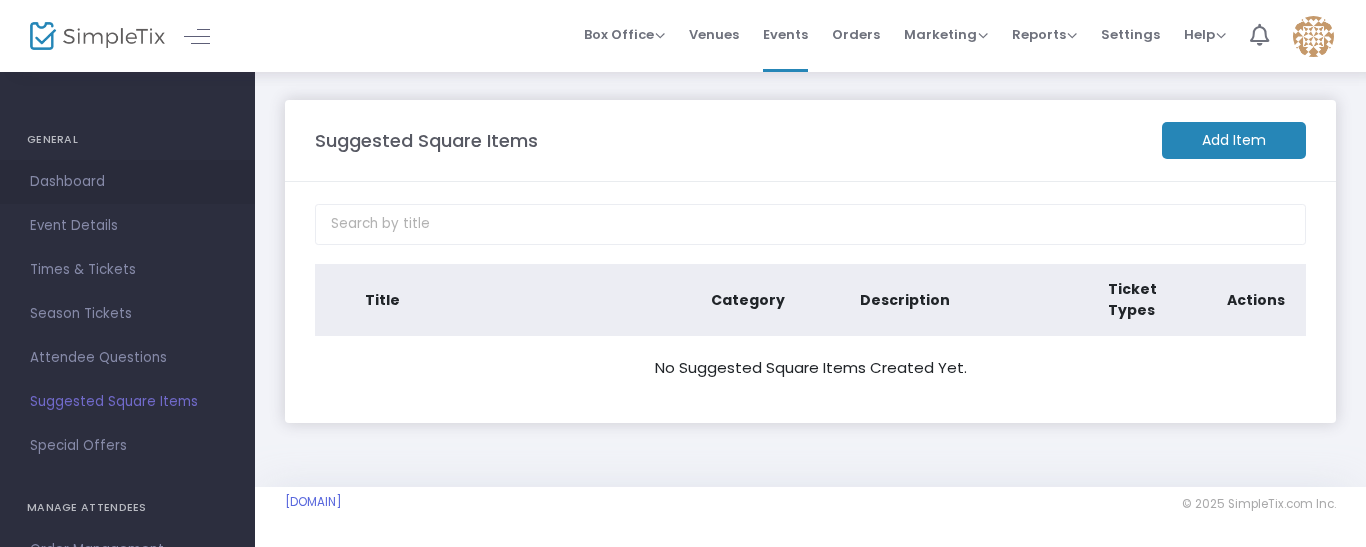 click on "Dashboard" at bounding box center (127, 182) 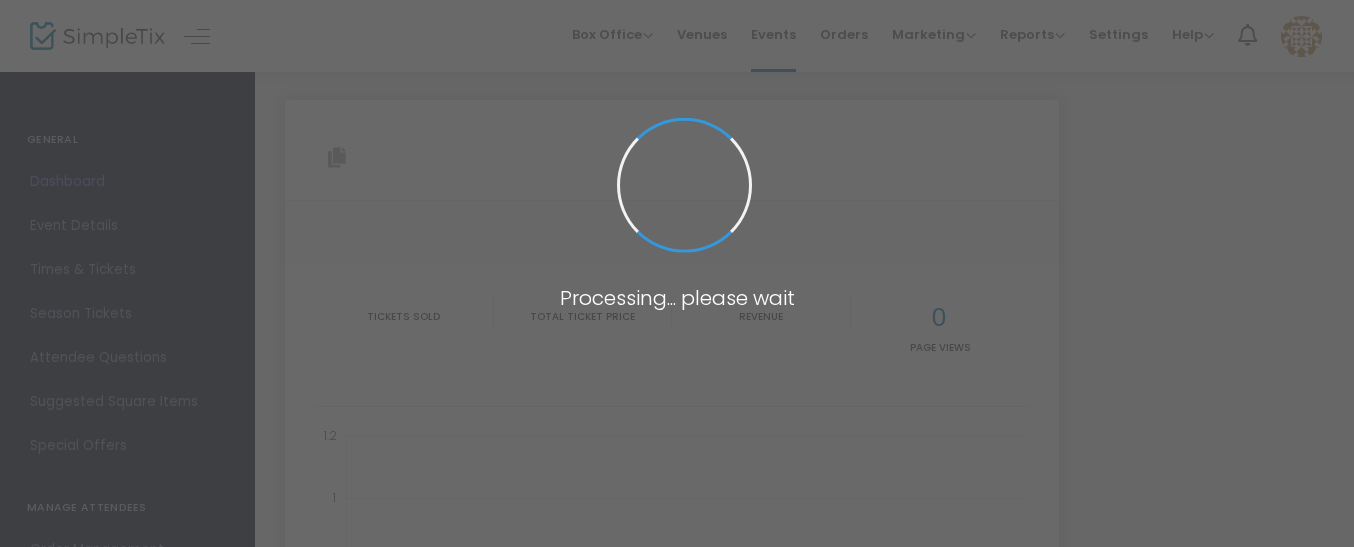type on "[URL]" 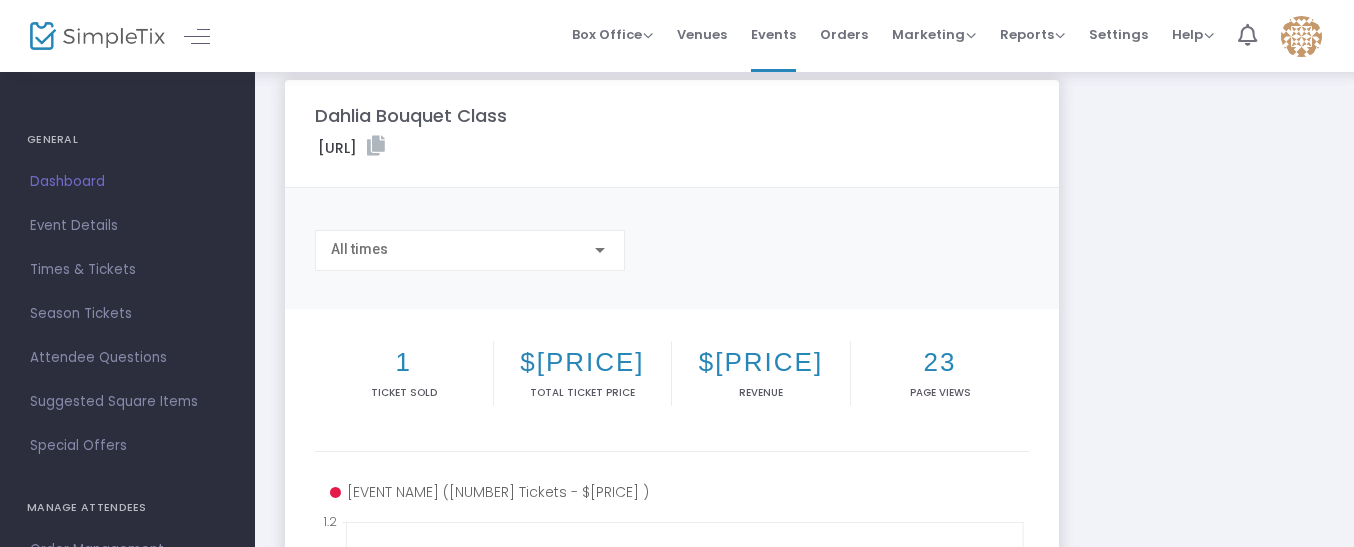scroll, scrollTop: 0, scrollLeft: 0, axis: both 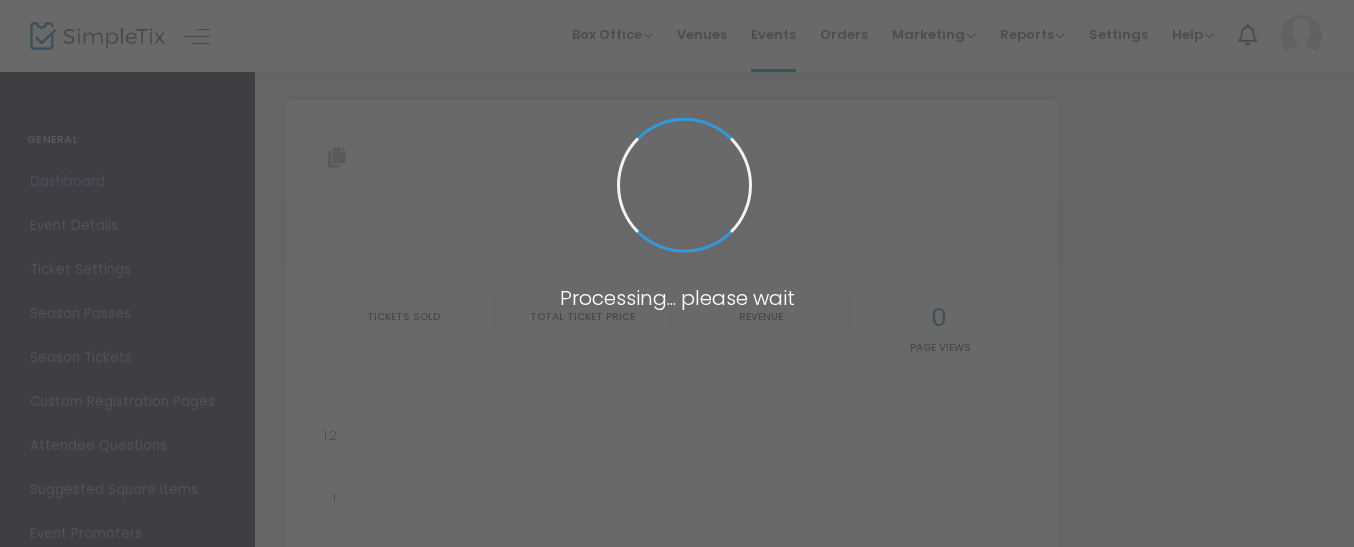 type on "[URL]" 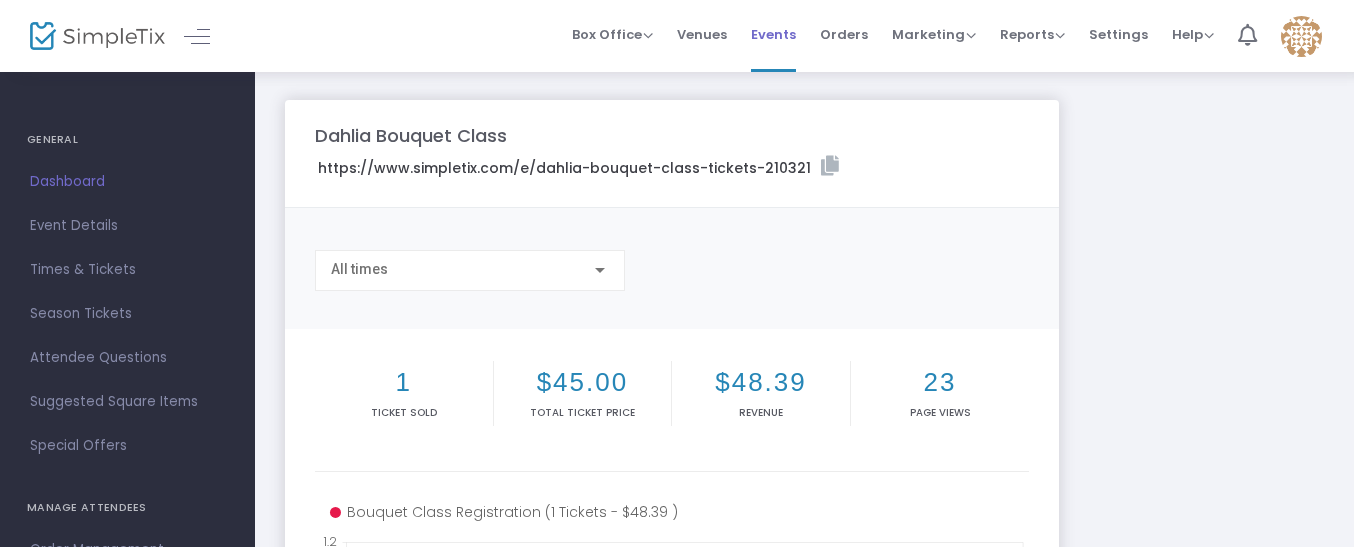 click on "Events" at bounding box center (773, 34) 